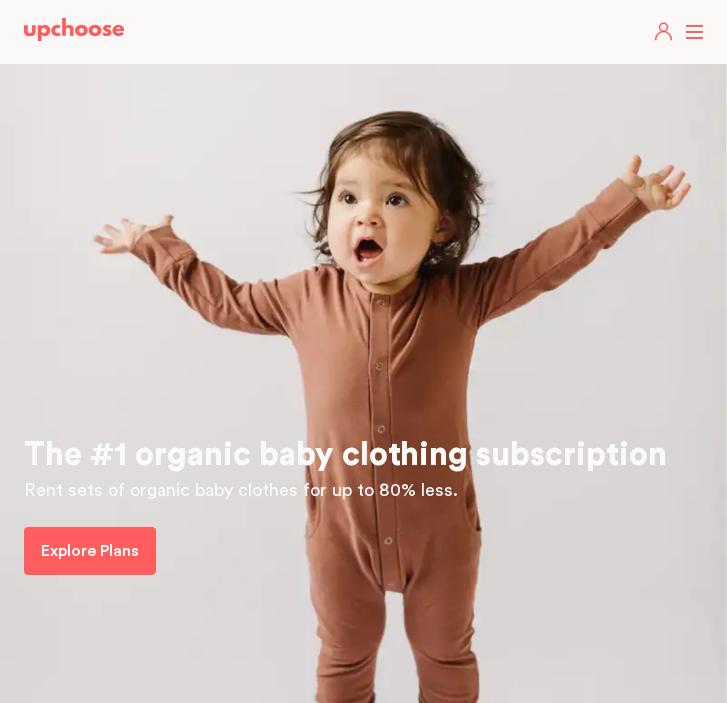 scroll, scrollTop: 0, scrollLeft: 0, axis: both 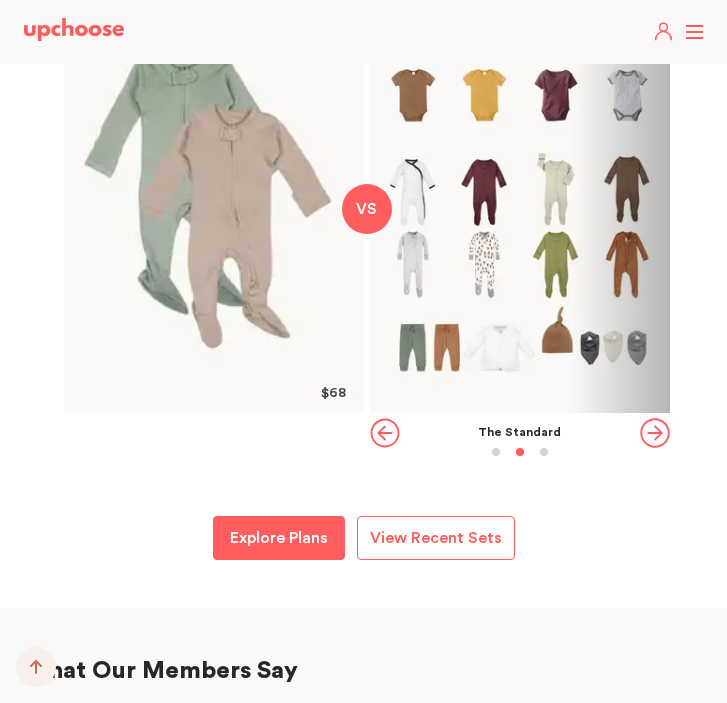click 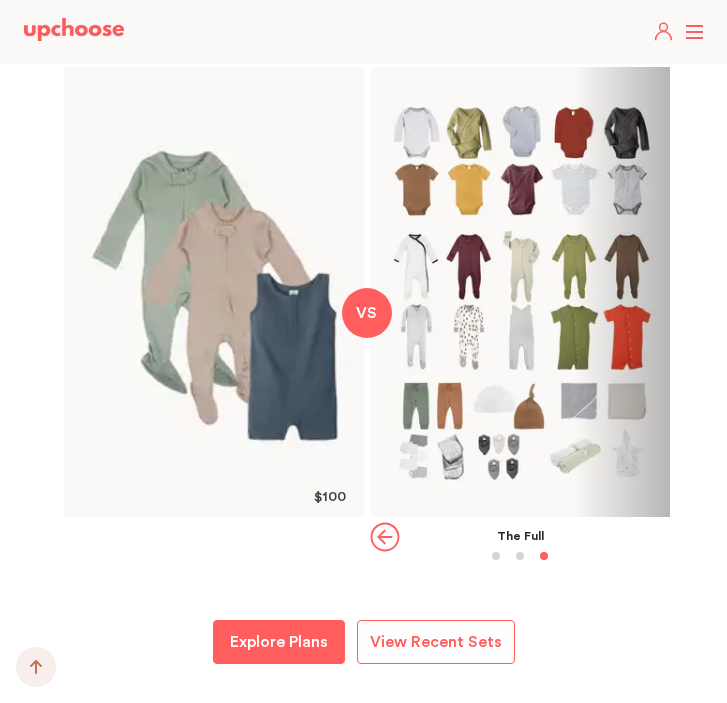 scroll, scrollTop: 2005, scrollLeft: 0, axis: vertical 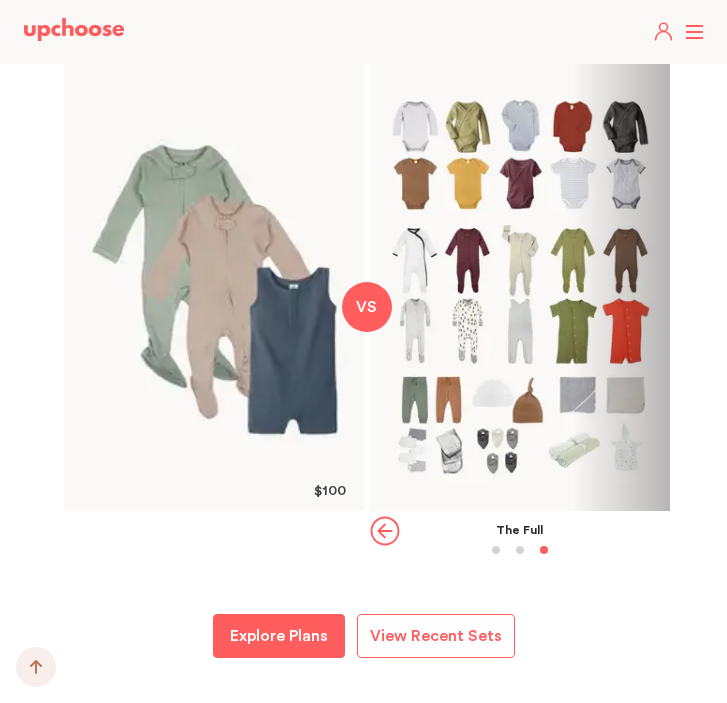 click 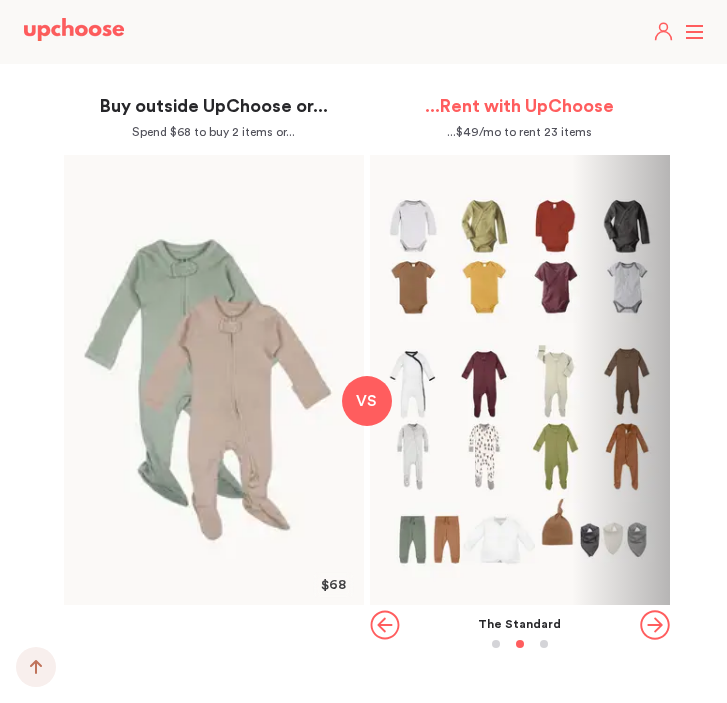scroll, scrollTop: 1912, scrollLeft: 0, axis: vertical 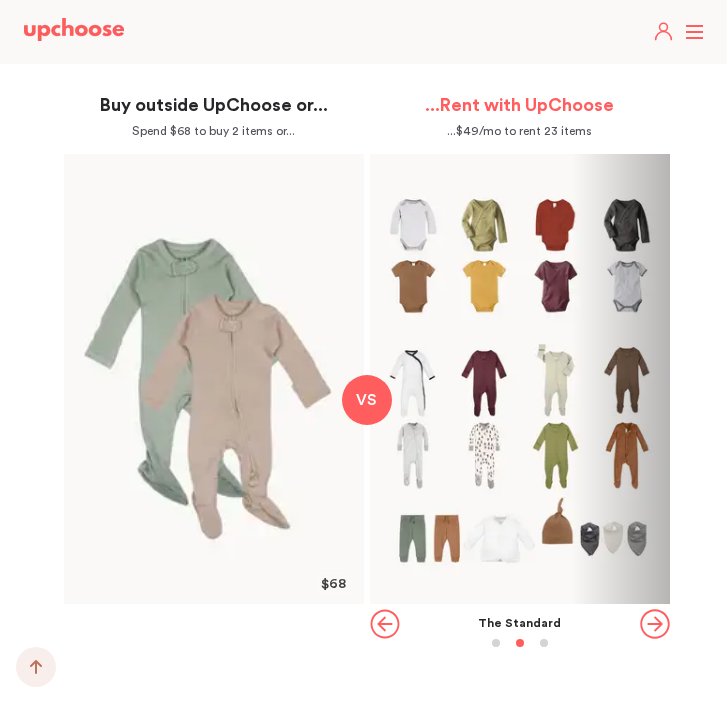 click 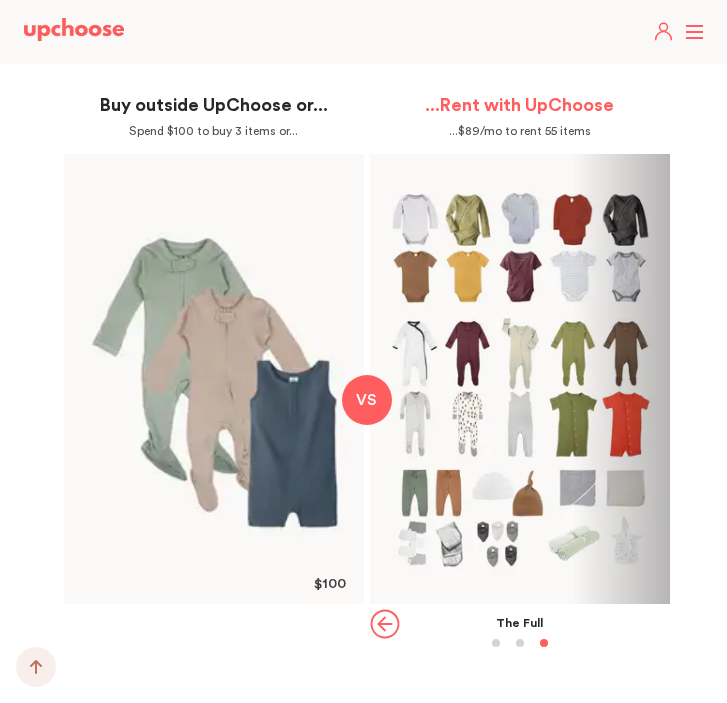 click 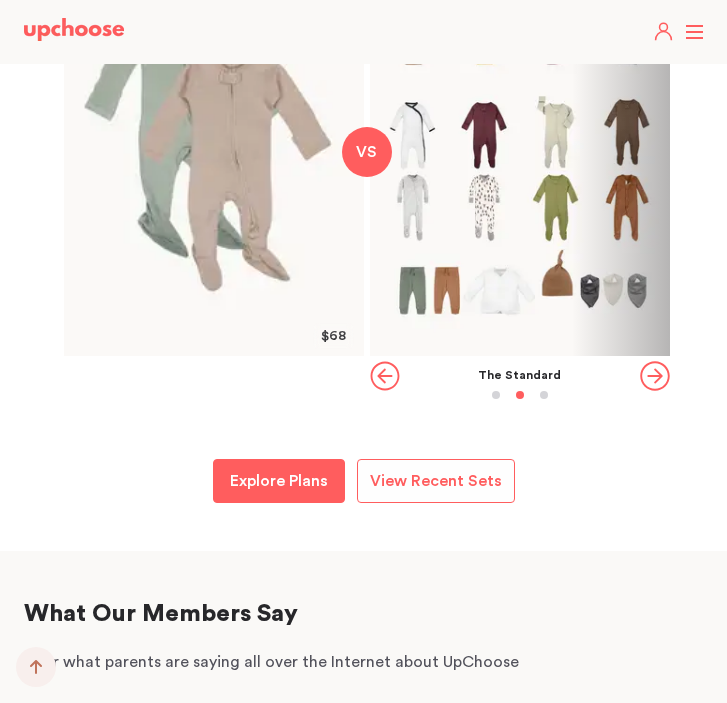 scroll, scrollTop: 2181, scrollLeft: 0, axis: vertical 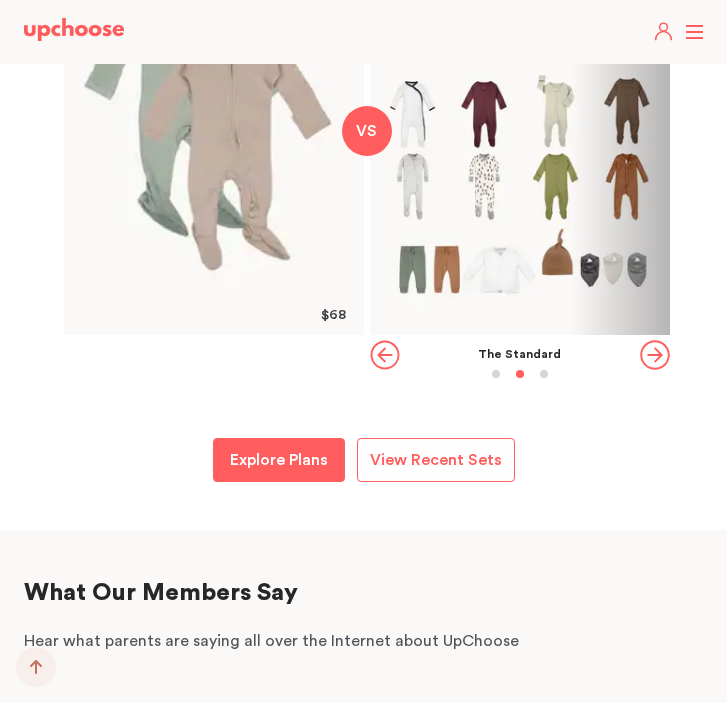 click 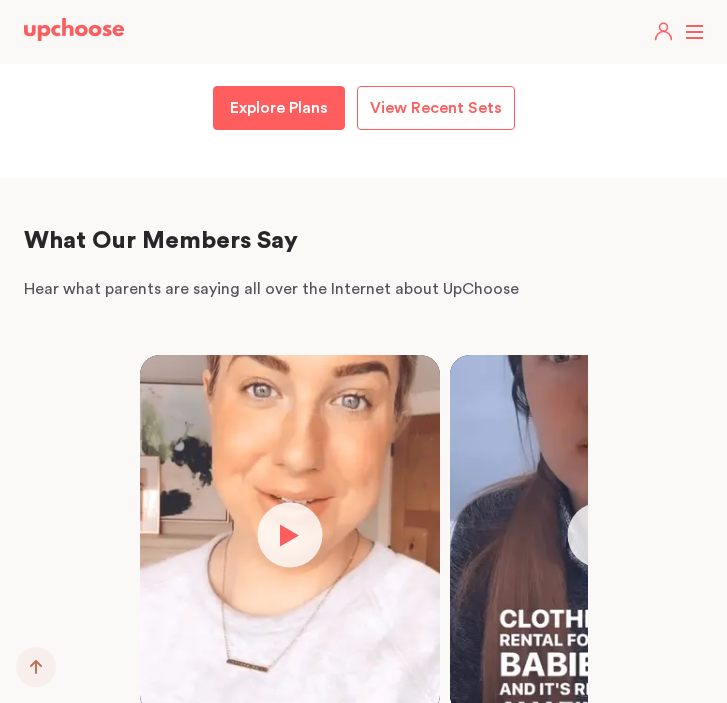 scroll, scrollTop: 2534, scrollLeft: 0, axis: vertical 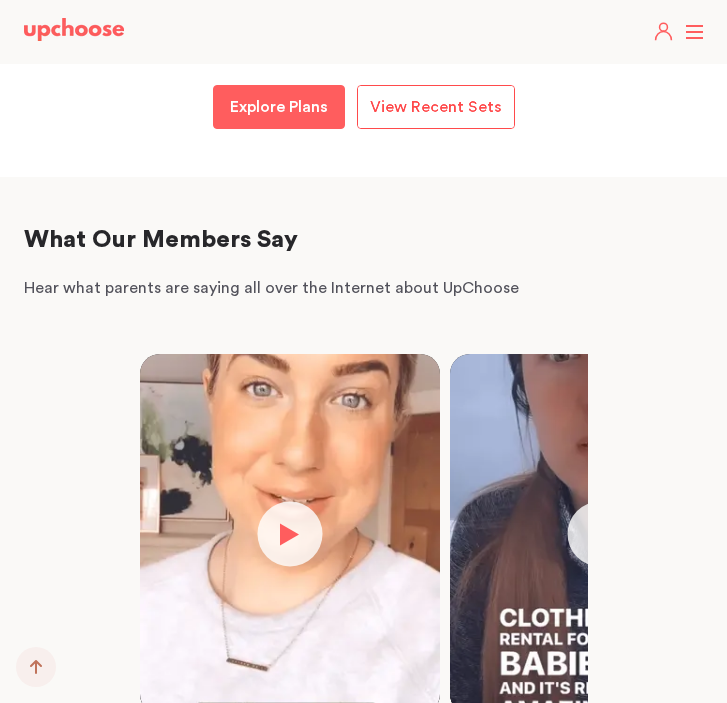 click on "View Recent Sets" at bounding box center (436, 107) 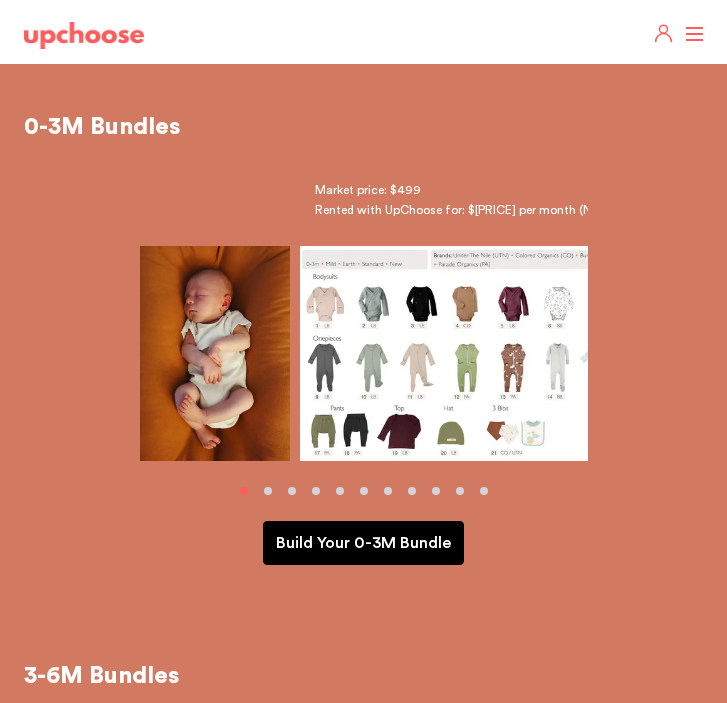 scroll, scrollTop: 0, scrollLeft: 0, axis: both 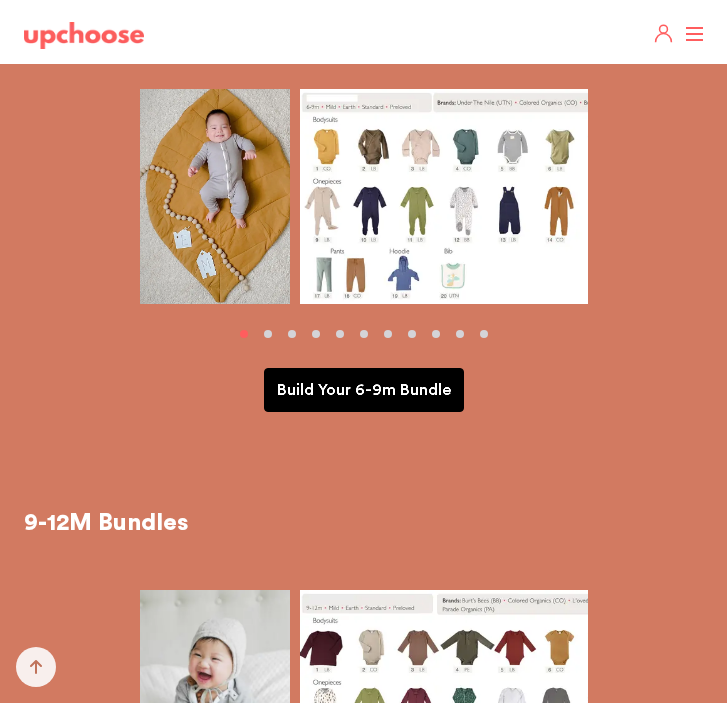 click on "Build Your 6-9m Bundle" at bounding box center [364, 390] 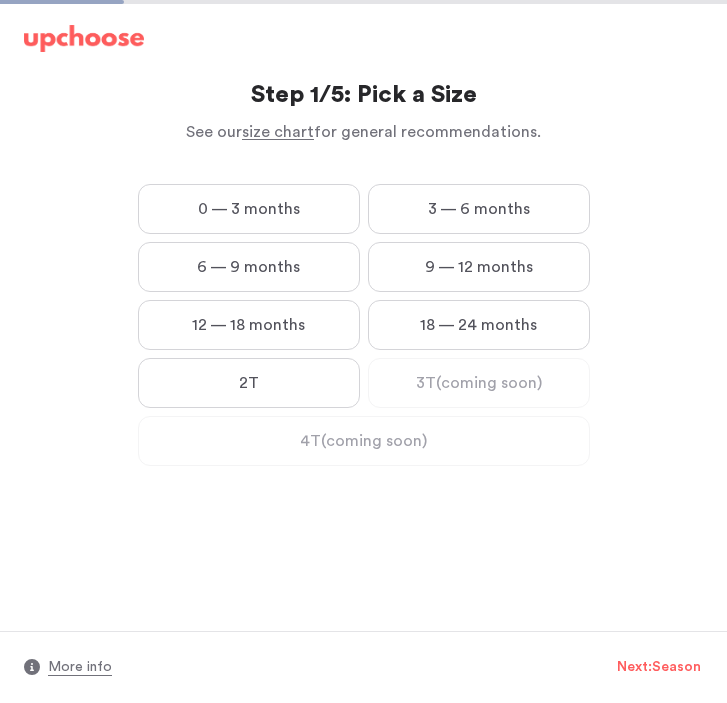 scroll, scrollTop: 0, scrollLeft: 0, axis: both 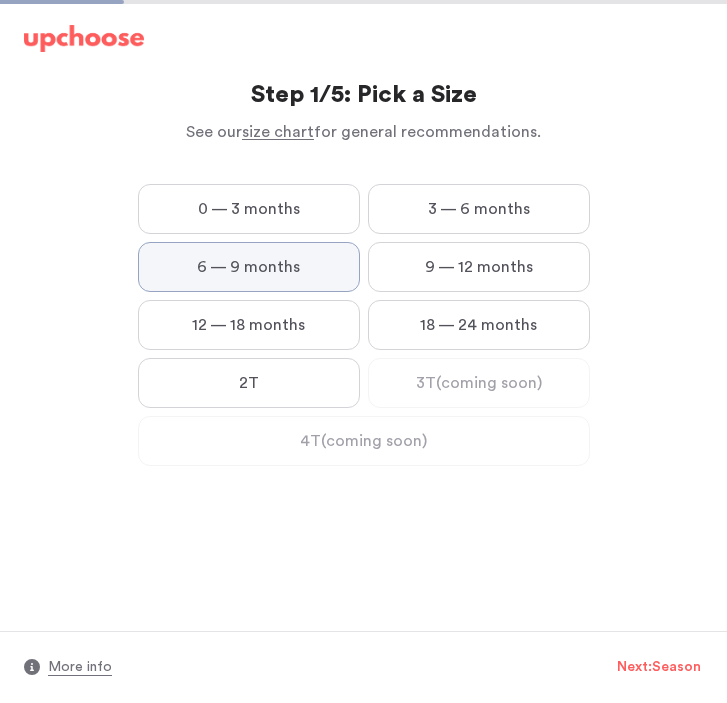 click on "6 — 9 months" at bounding box center [0, 0] 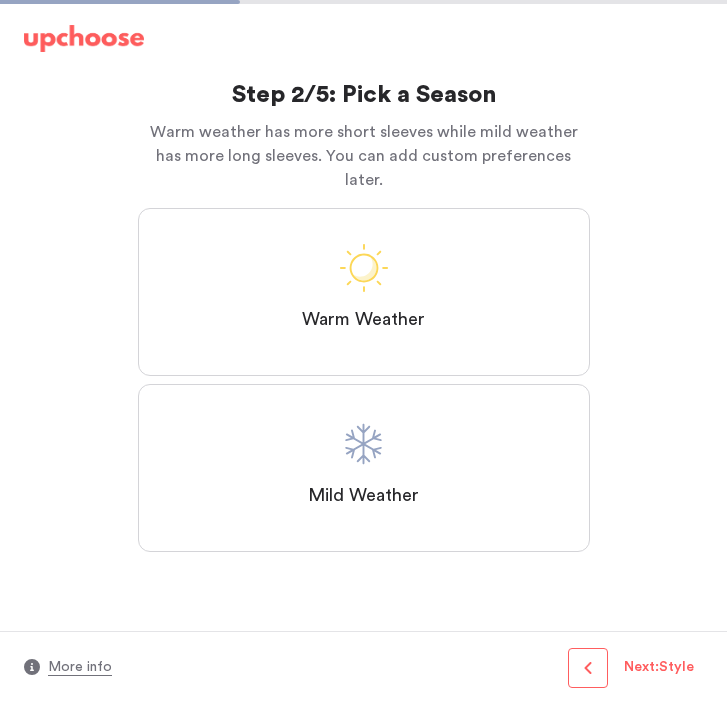 click at bounding box center [364, 444] 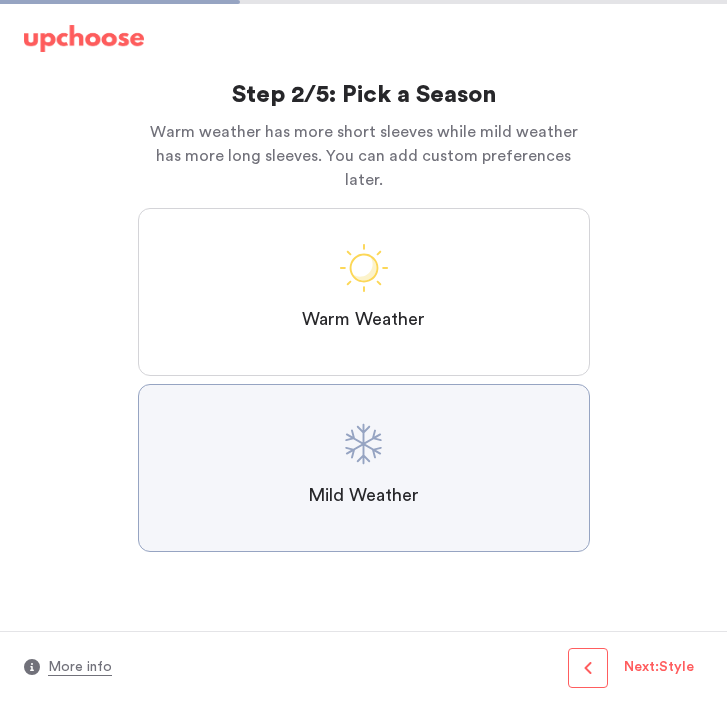 click on "Mild Weather" at bounding box center [0, 0] 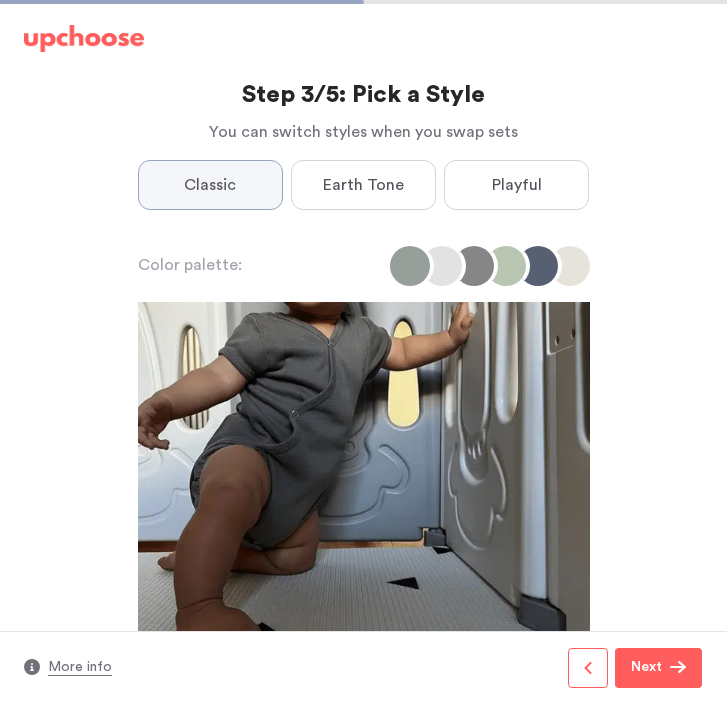 scroll, scrollTop: 734, scrollLeft: 0, axis: vertical 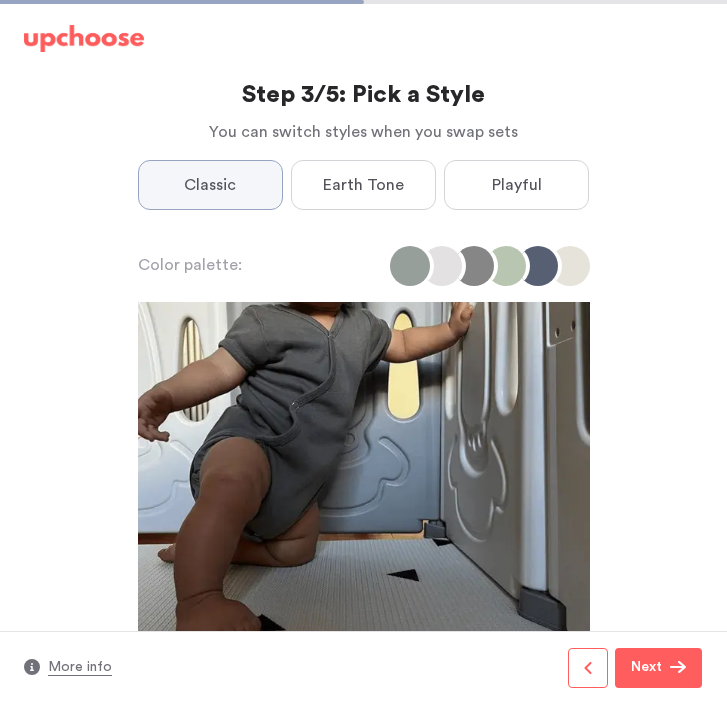 click on "Earth Tone" at bounding box center [363, 185] 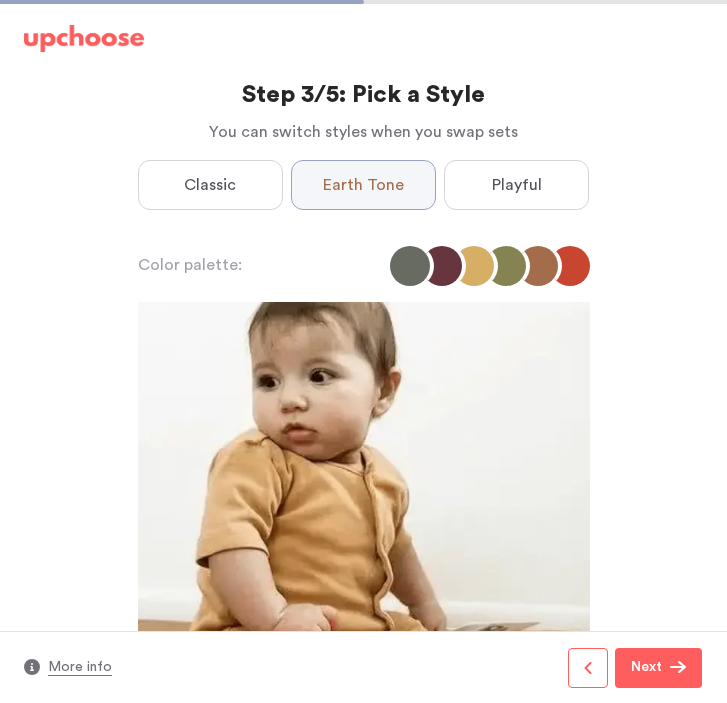 scroll, scrollTop: 0, scrollLeft: 0, axis: both 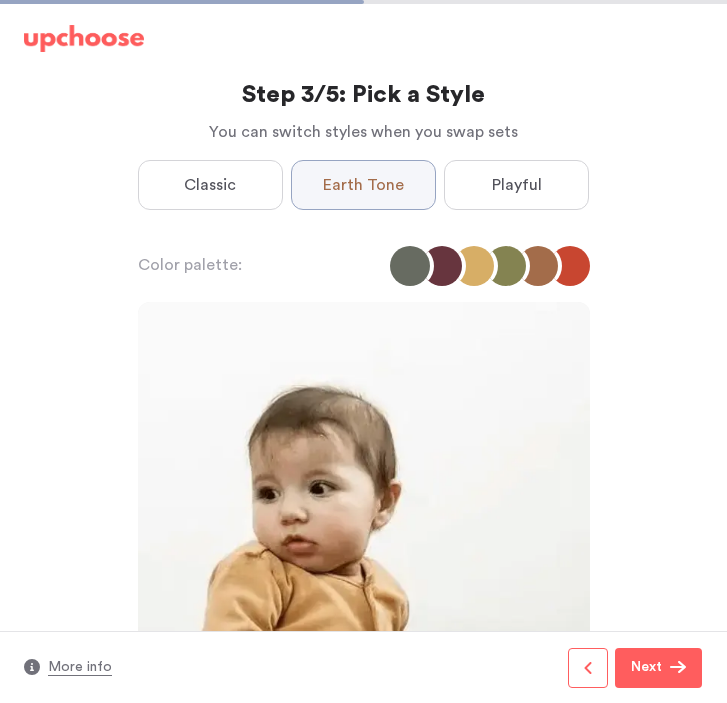 click on "Classic" at bounding box center (210, 185) 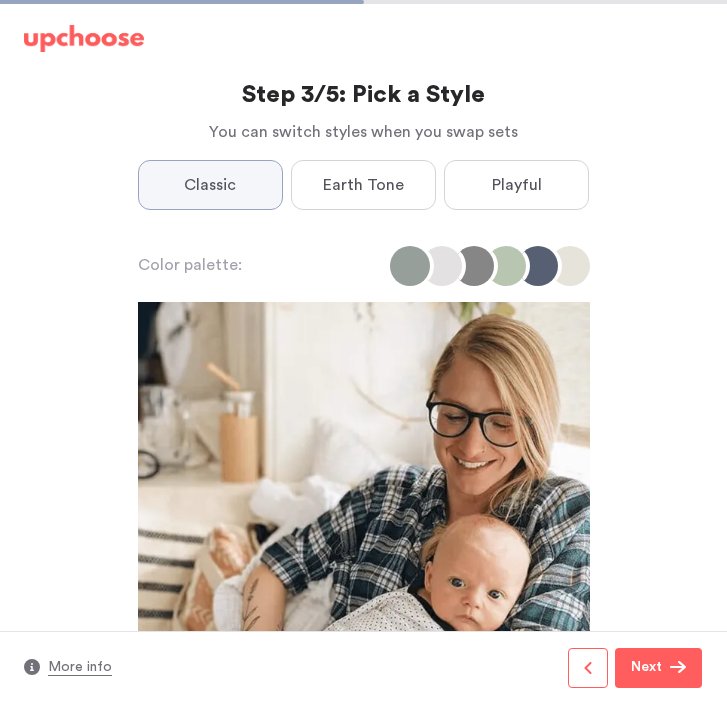 scroll, scrollTop: 1986, scrollLeft: 0, axis: vertical 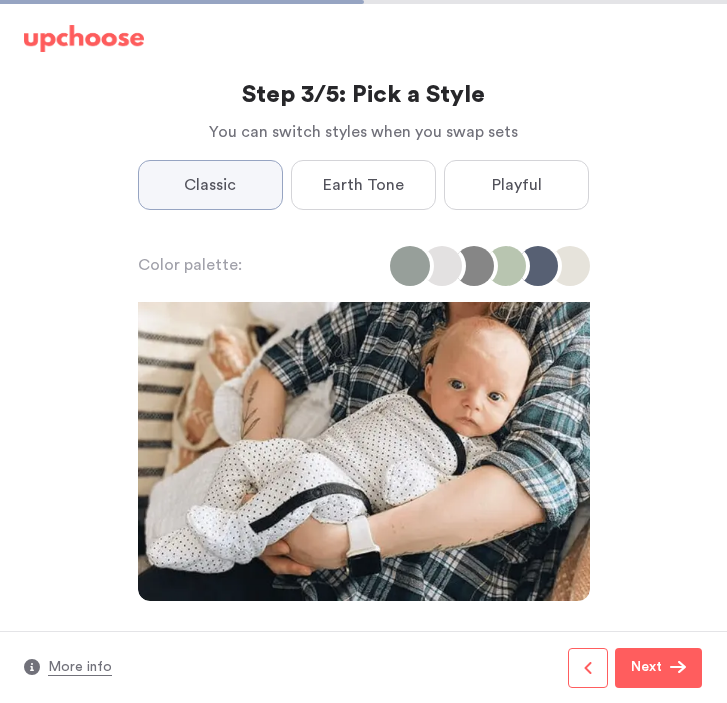 click on "Playful" at bounding box center (516, 185) 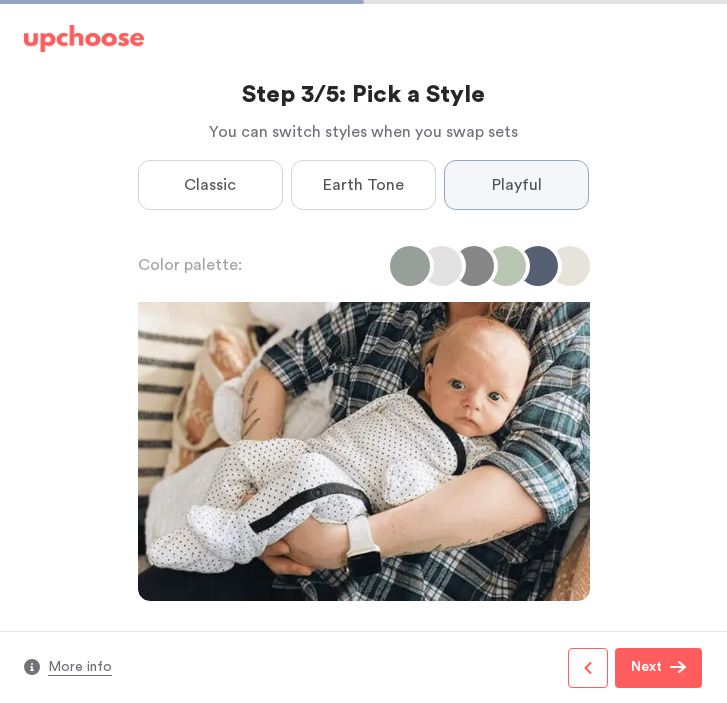 scroll, scrollTop: 0, scrollLeft: 0, axis: both 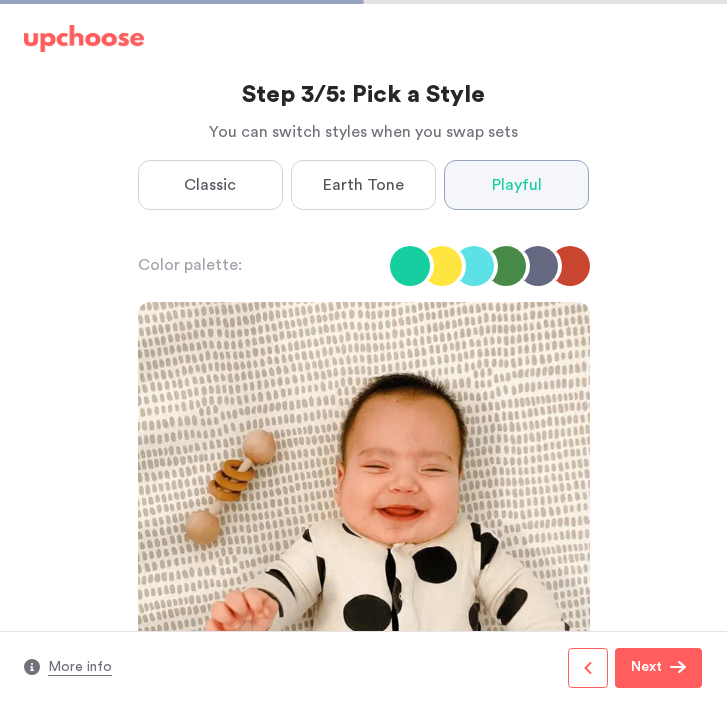click on "Classic" at bounding box center [210, 185] 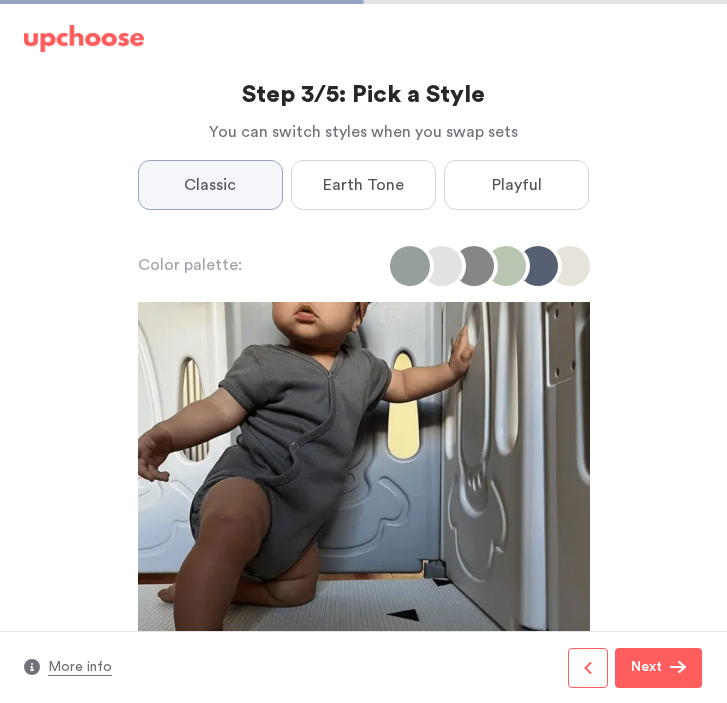 scroll, scrollTop: 792, scrollLeft: 0, axis: vertical 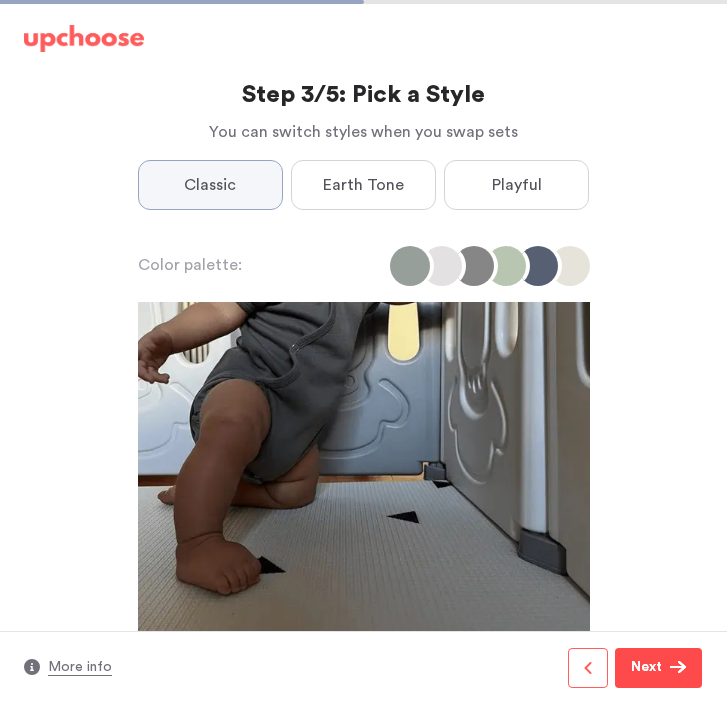 click on "Next" at bounding box center (646, 668) 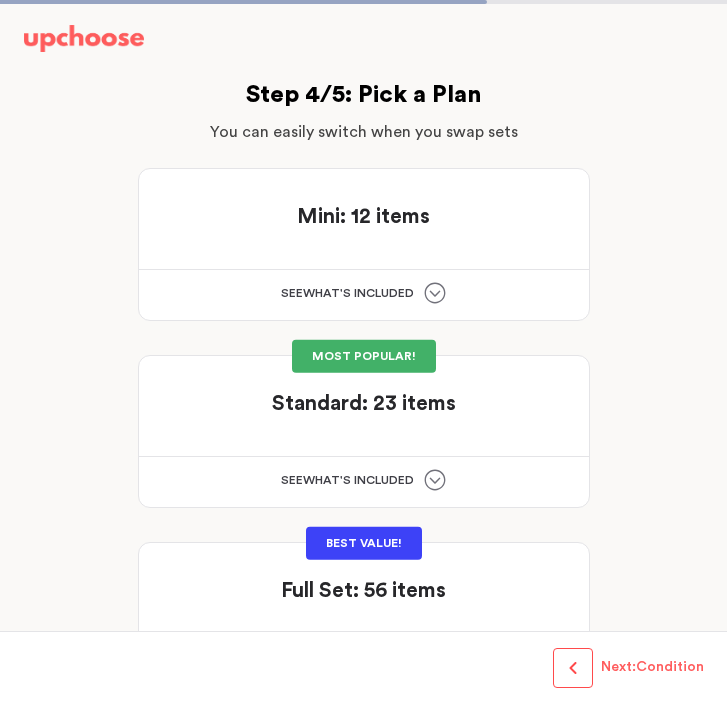 click 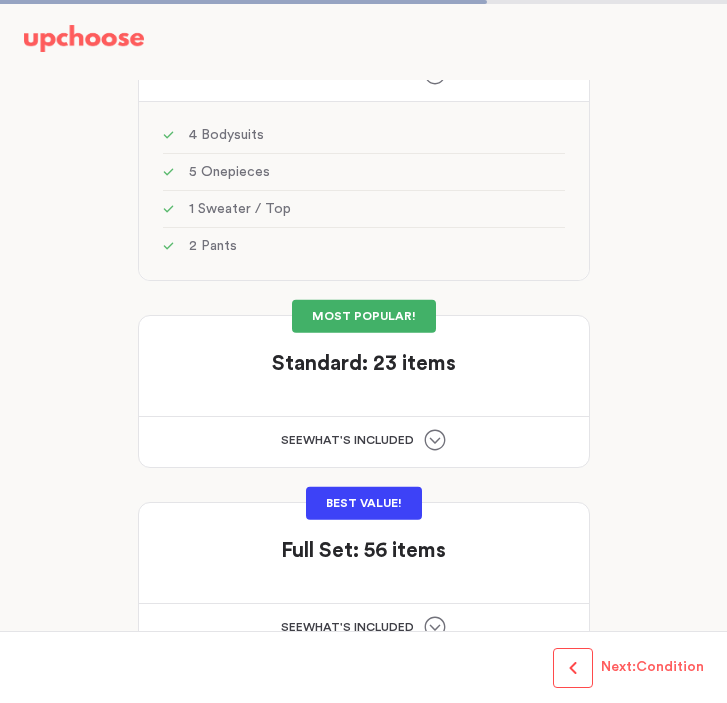 scroll, scrollTop: 279, scrollLeft: 0, axis: vertical 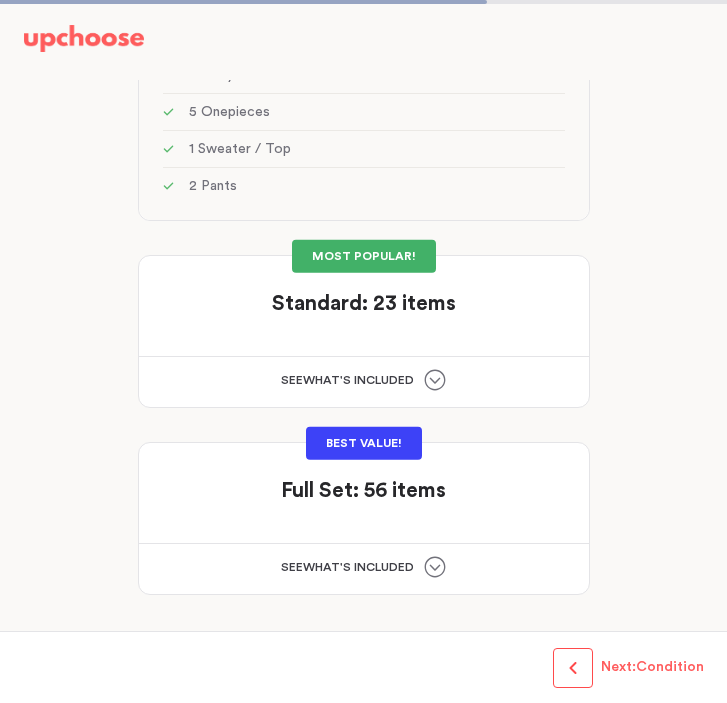 click 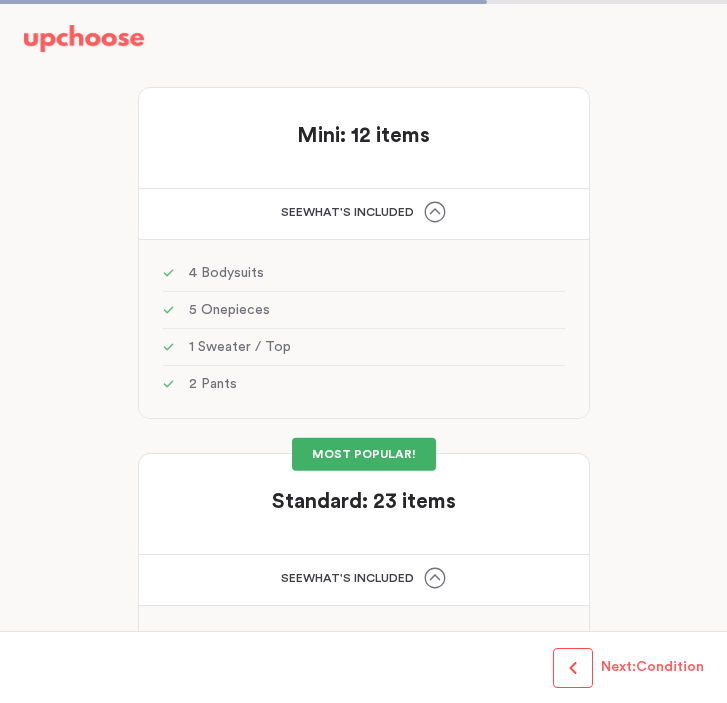 scroll, scrollTop: 0, scrollLeft: 0, axis: both 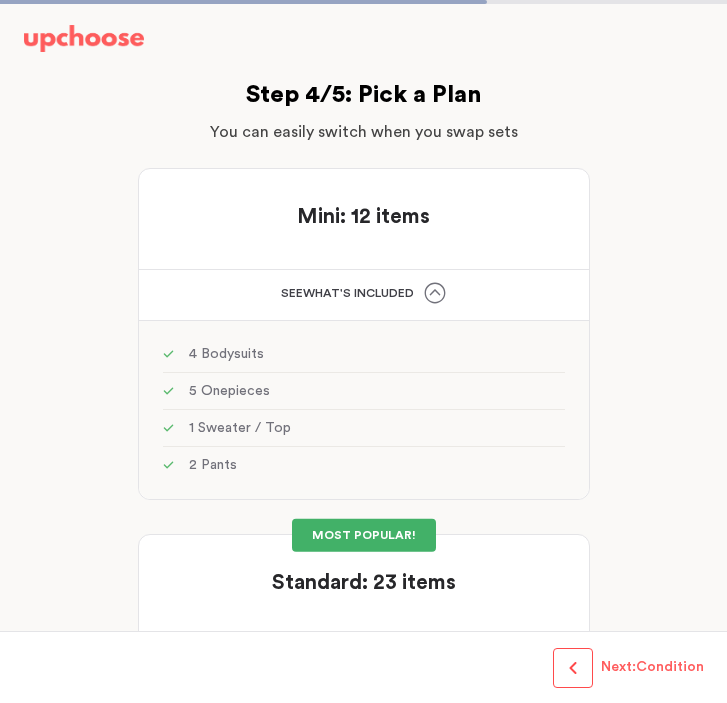 click on "Mini: 12 items" at bounding box center (363, 216) 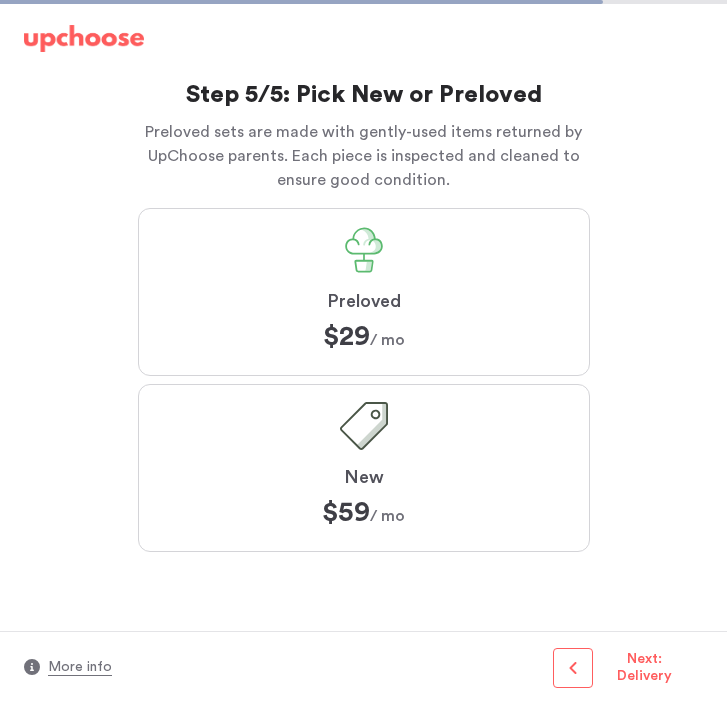 click on "Preloved $29 $29  / mo" at bounding box center [364, 292] 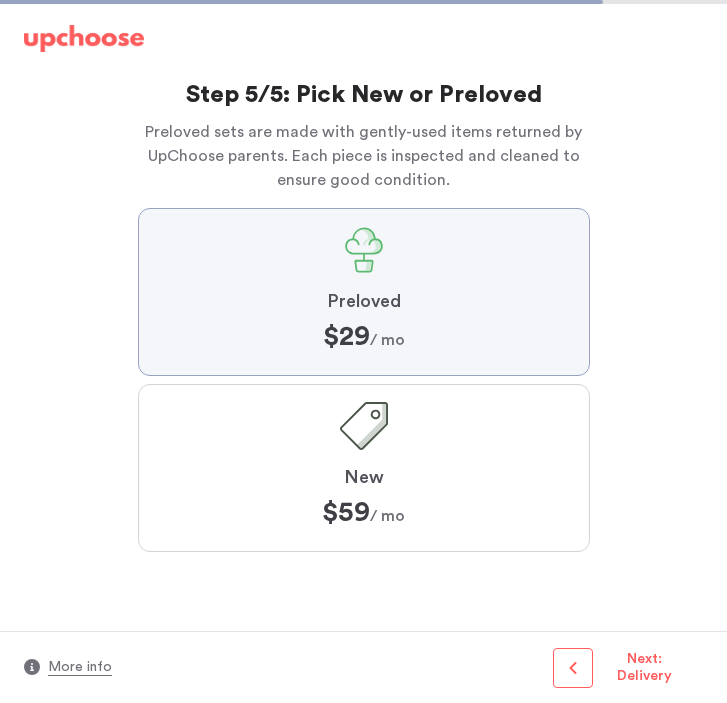 click on "Preloved $29 $29  / mo" at bounding box center (0, 0) 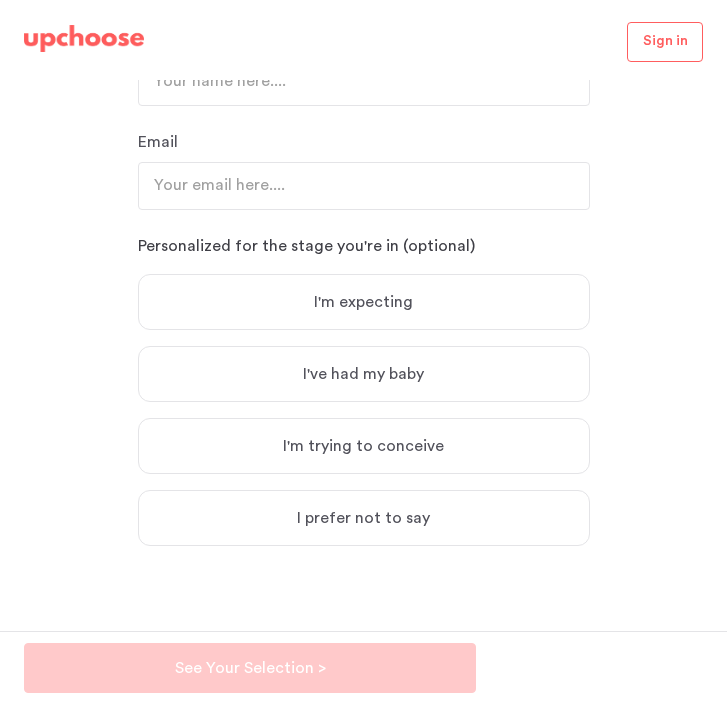 scroll, scrollTop: 0, scrollLeft: 0, axis: both 